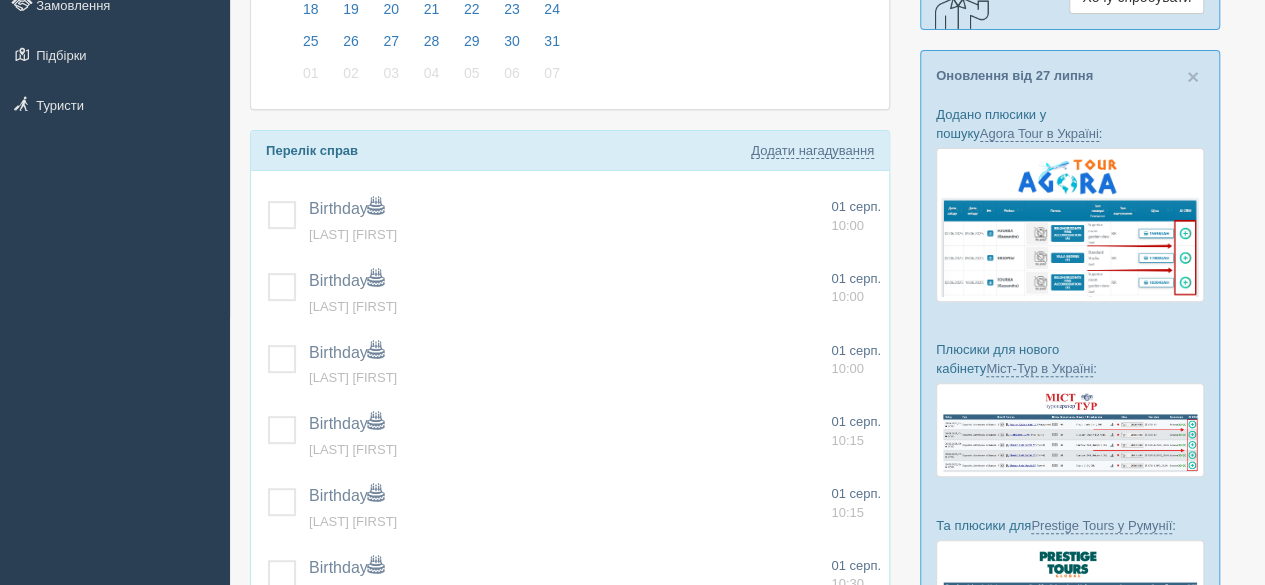 scroll, scrollTop: 300, scrollLeft: 0, axis: vertical 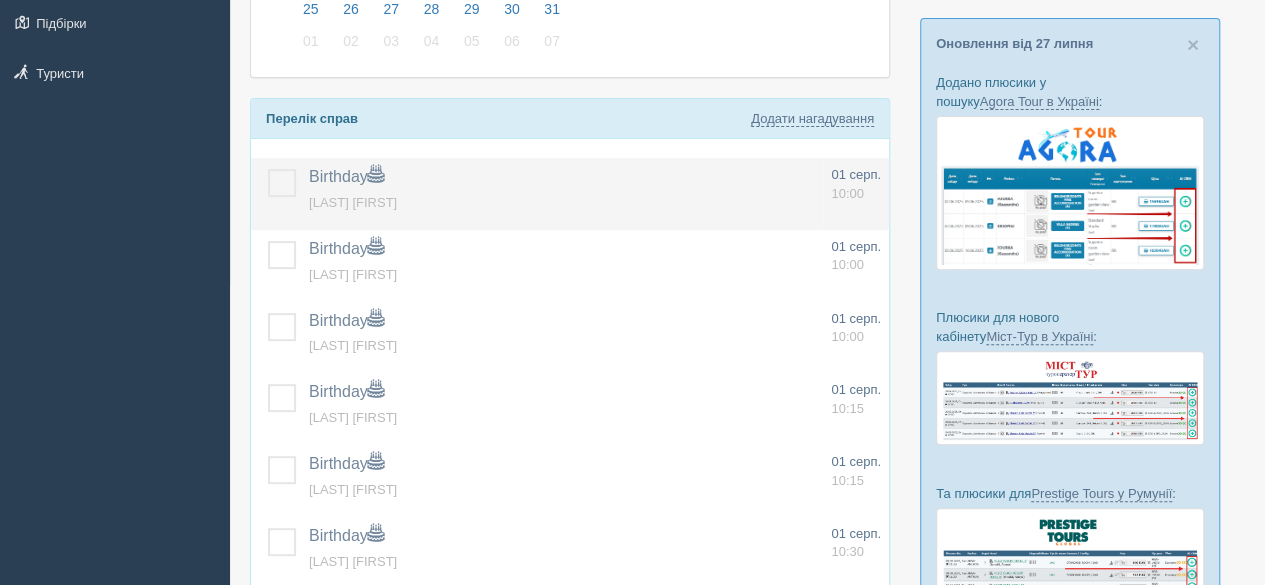 click at bounding box center [268, 169] 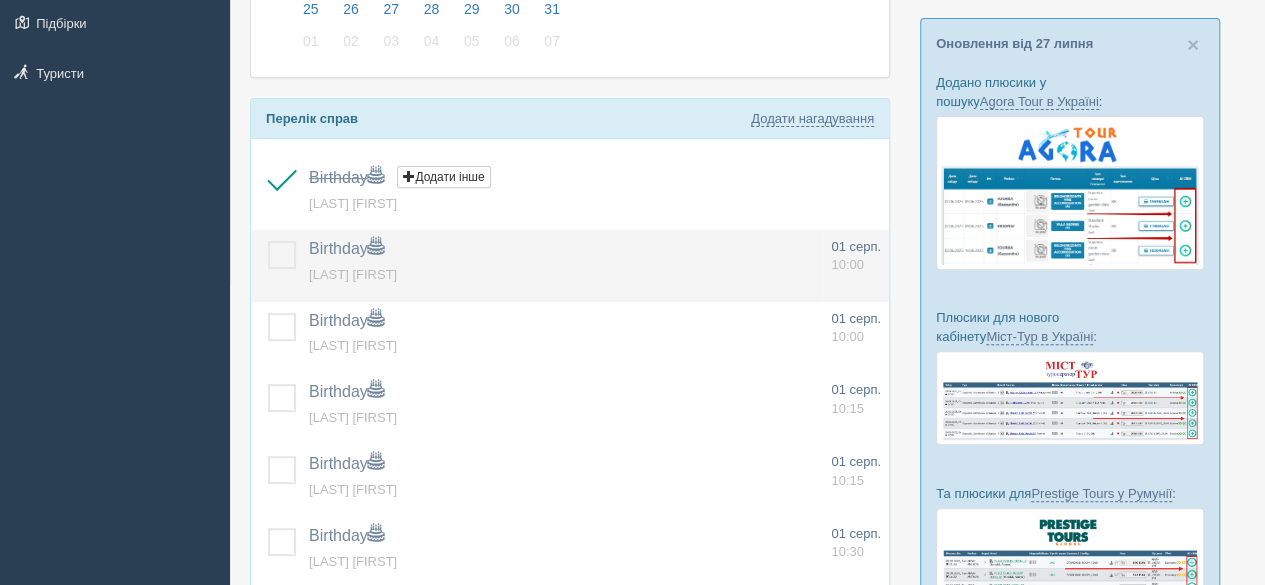 click at bounding box center [268, 241] 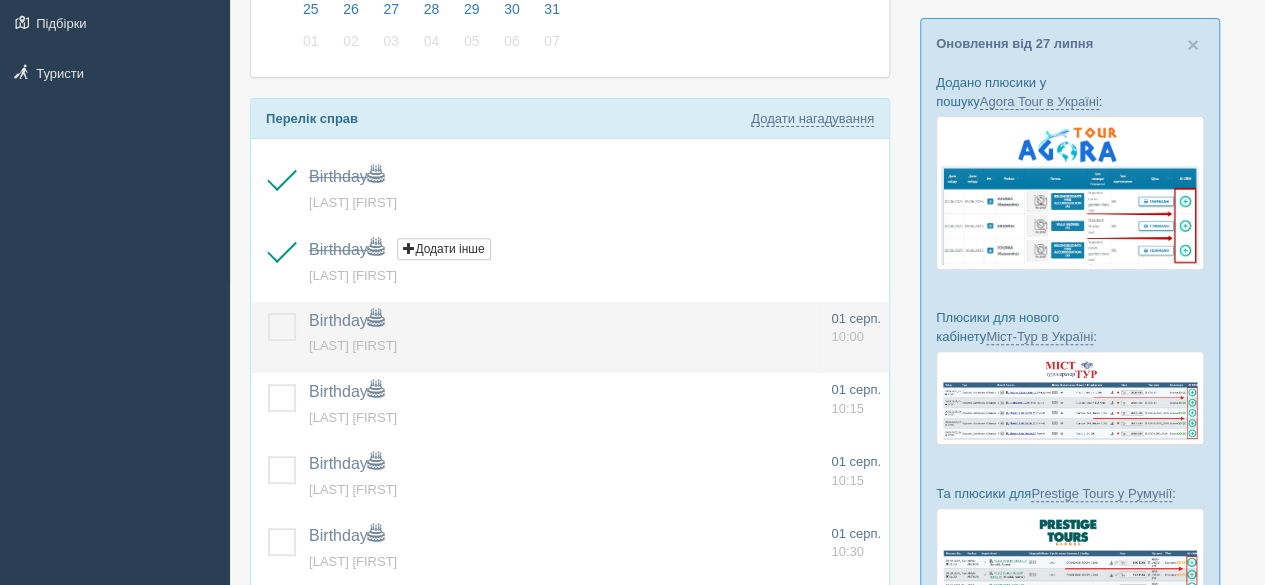 click at bounding box center (268, 313) 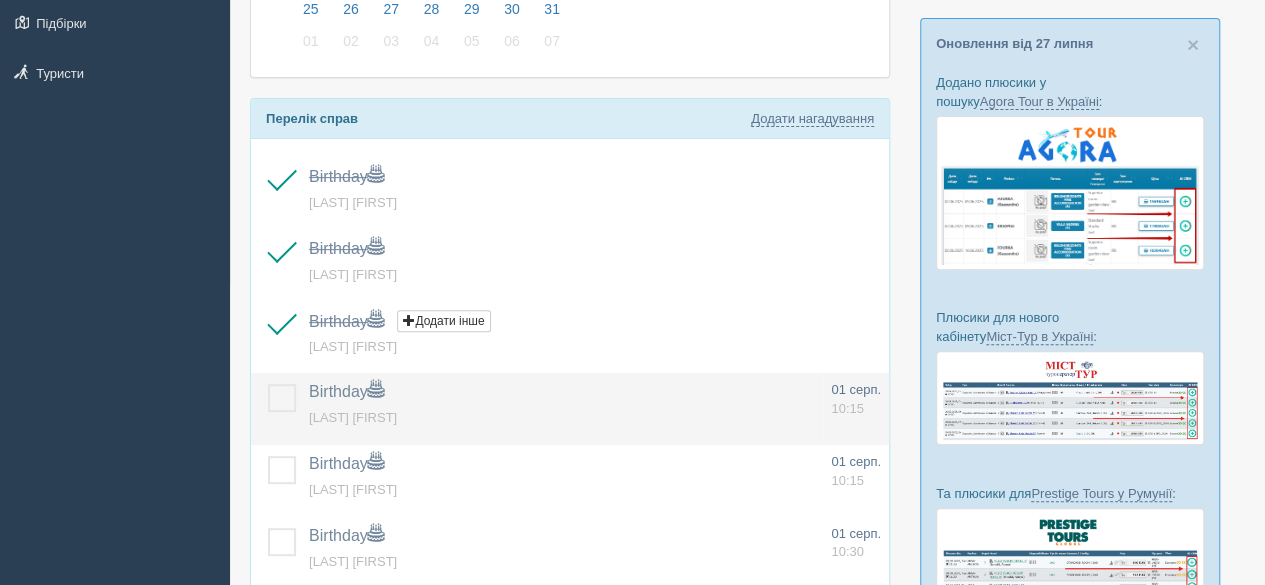 click at bounding box center (268, 384) 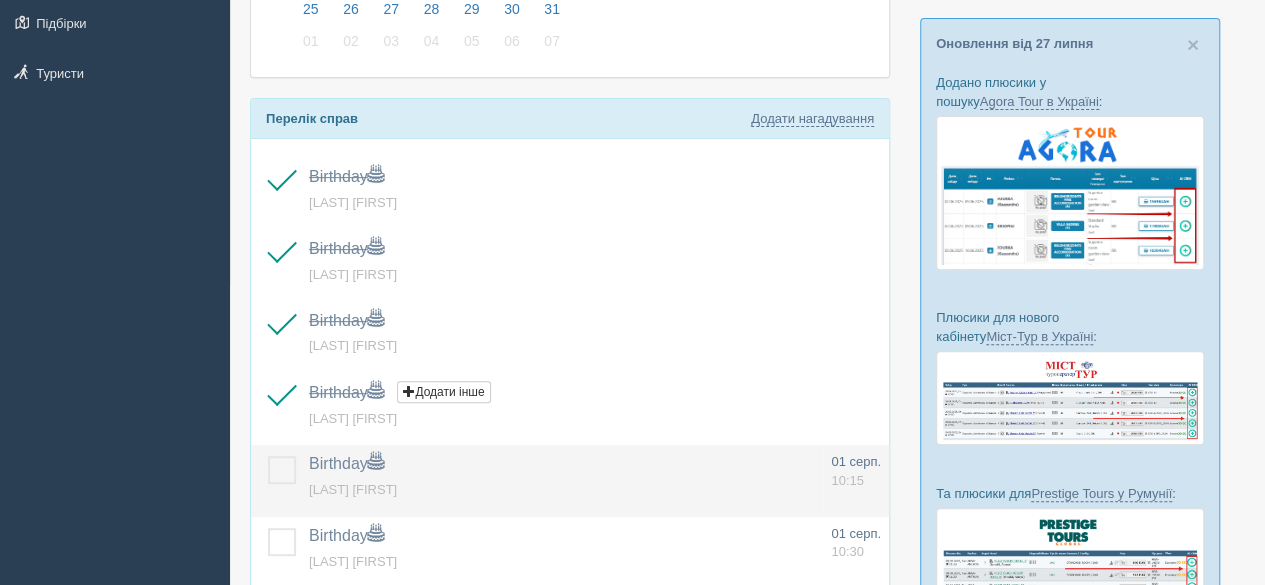 click at bounding box center [268, 456] 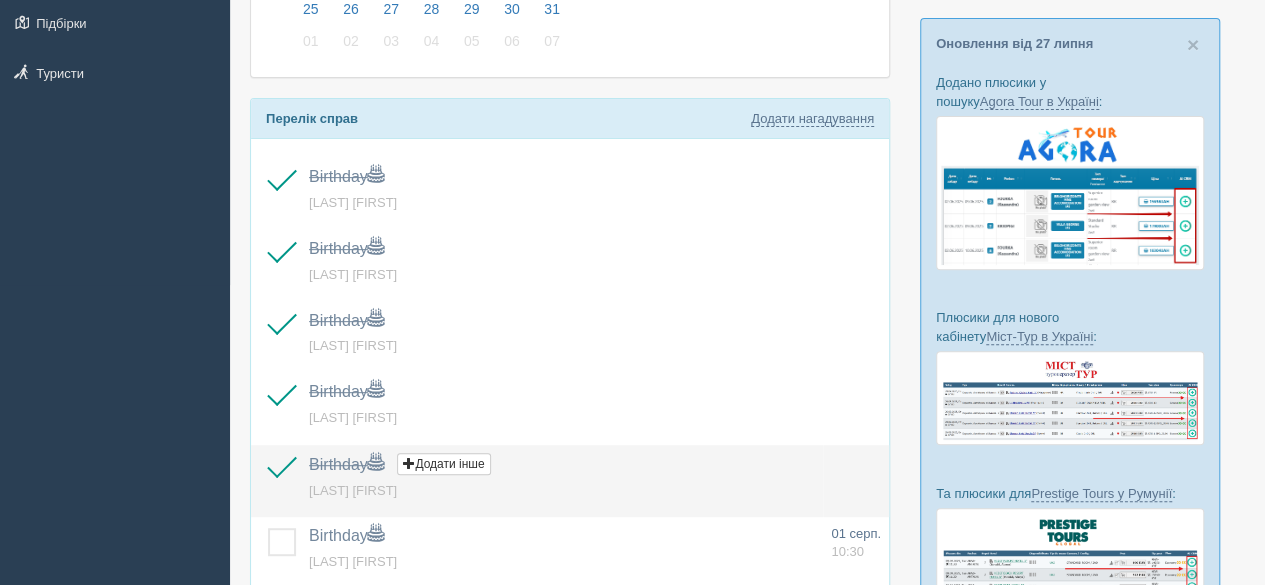 scroll, scrollTop: 500, scrollLeft: 0, axis: vertical 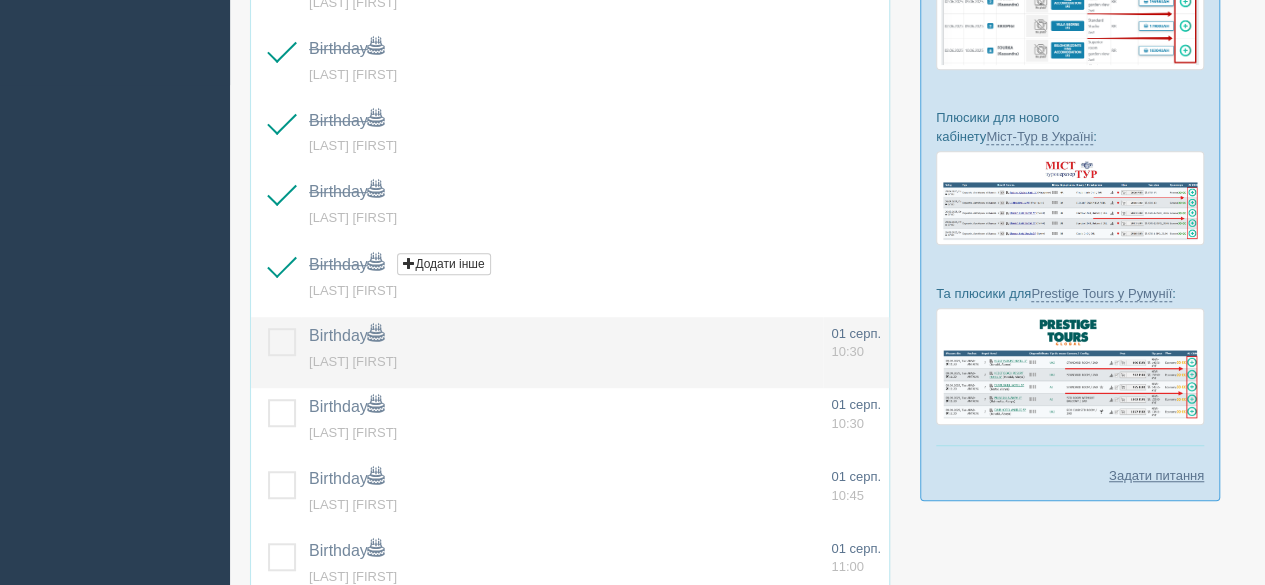 click at bounding box center [268, 328] 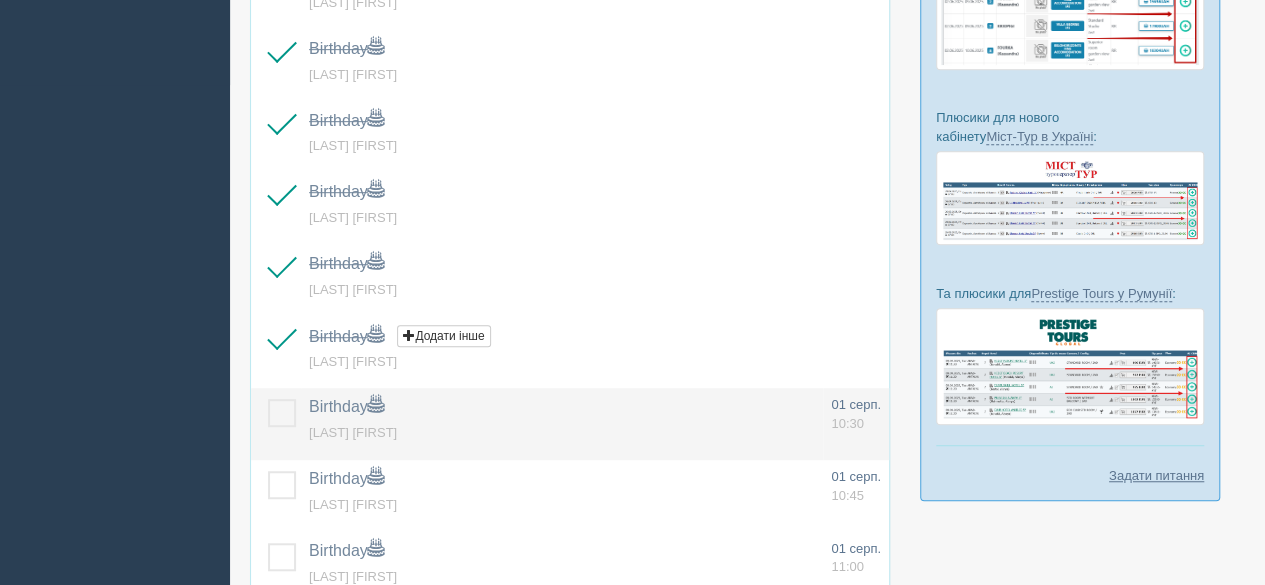 click at bounding box center (268, 399) 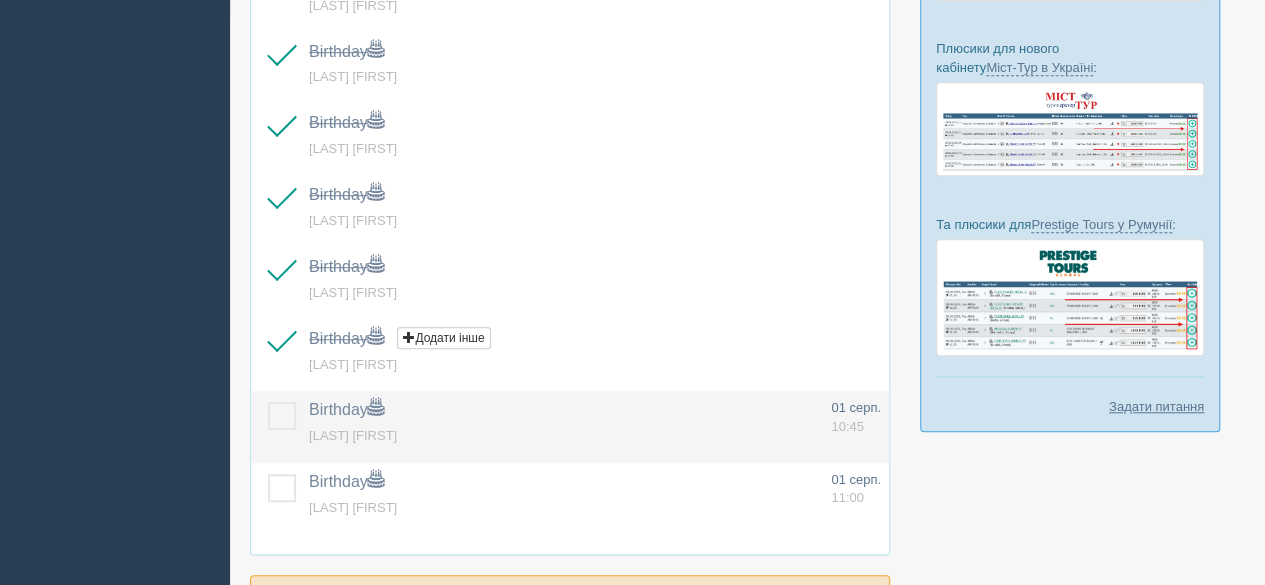scroll, scrollTop: 600, scrollLeft: 0, axis: vertical 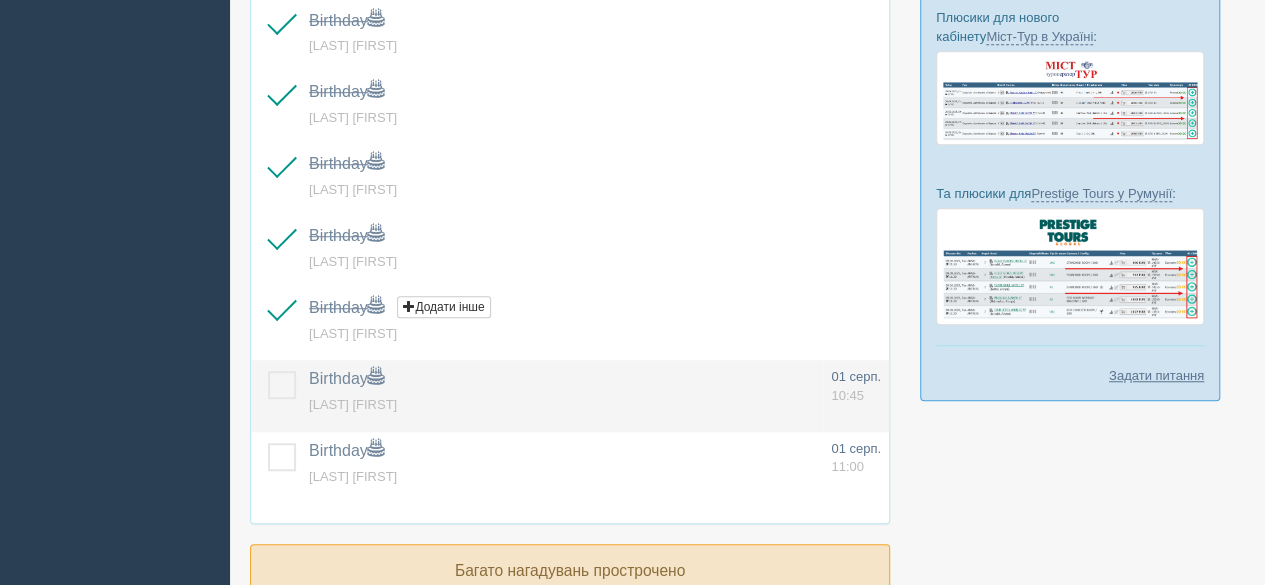 click at bounding box center [268, 371] 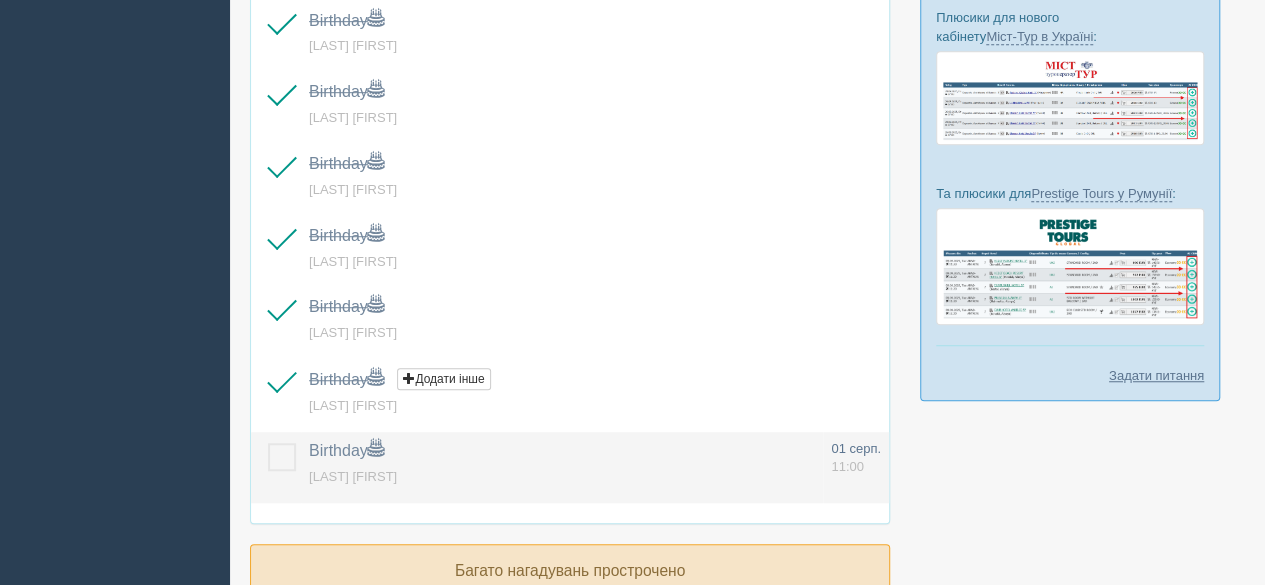 click at bounding box center [268, 443] 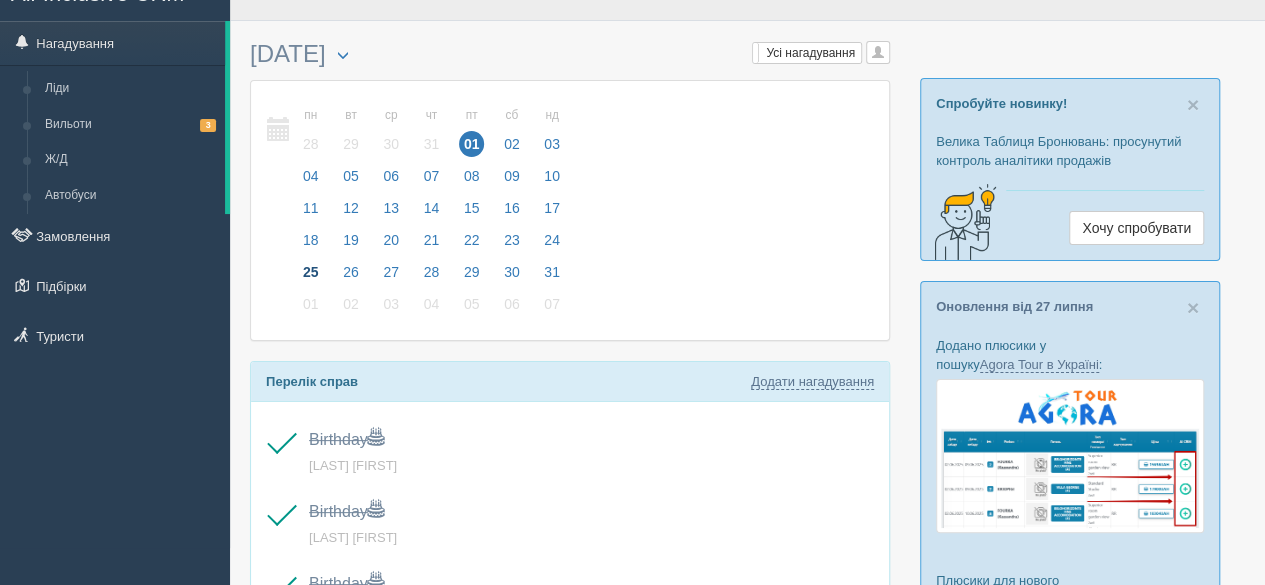 scroll, scrollTop: 0, scrollLeft: 0, axis: both 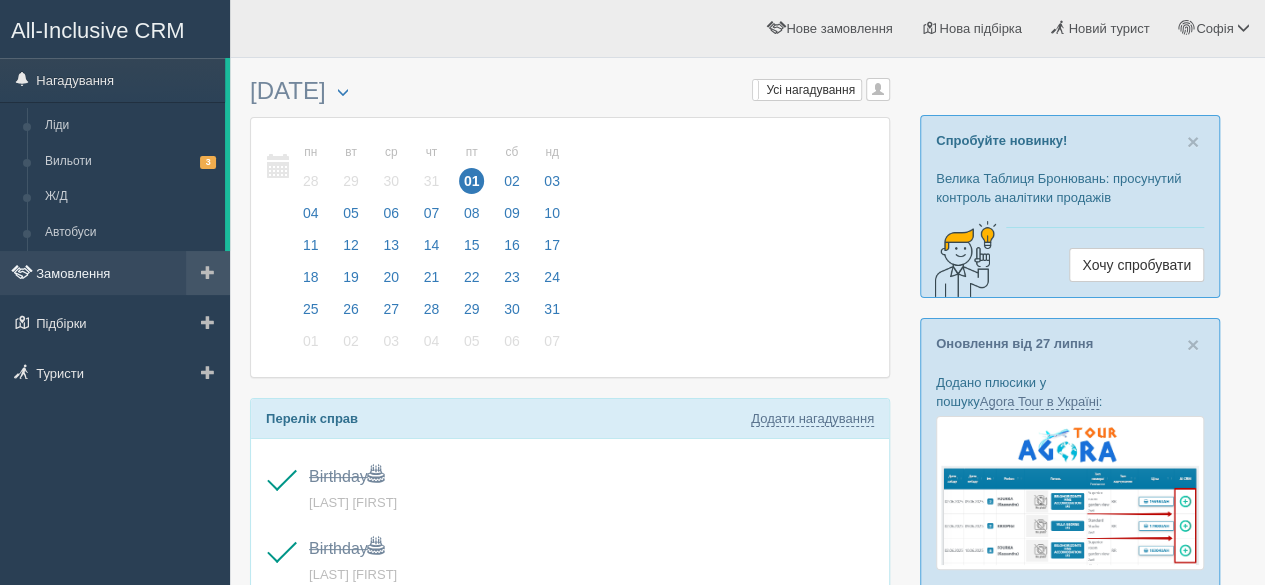 click on "Замовлення" at bounding box center (115, 273) 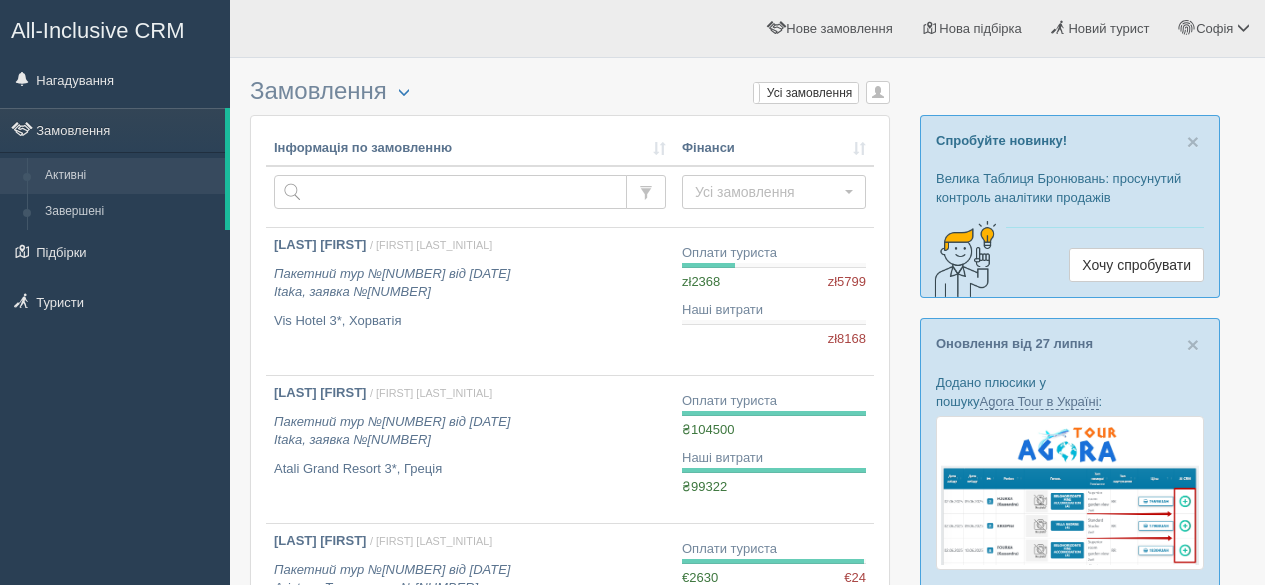 scroll, scrollTop: 0, scrollLeft: 0, axis: both 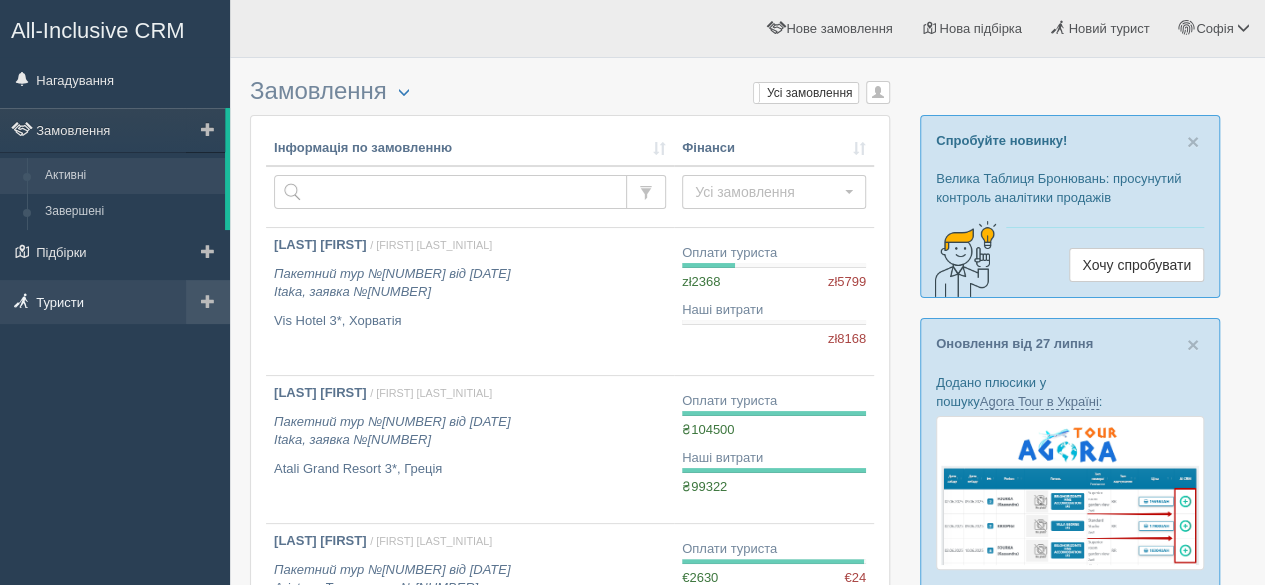 click on "Туристи" at bounding box center (115, 302) 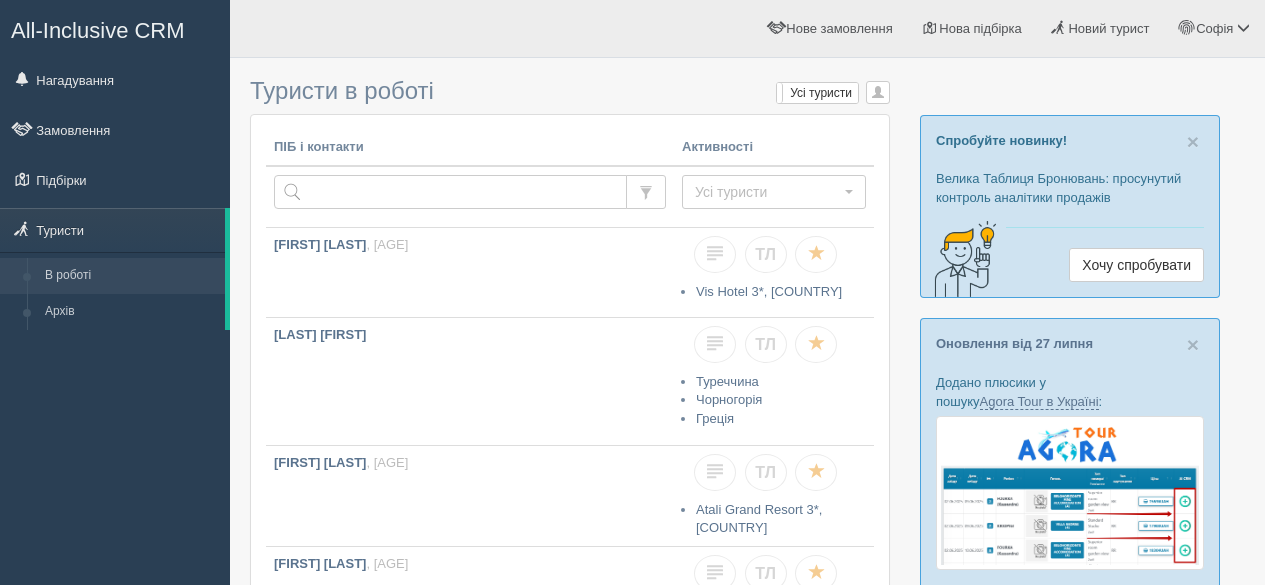 scroll, scrollTop: 0, scrollLeft: 0, axis: both 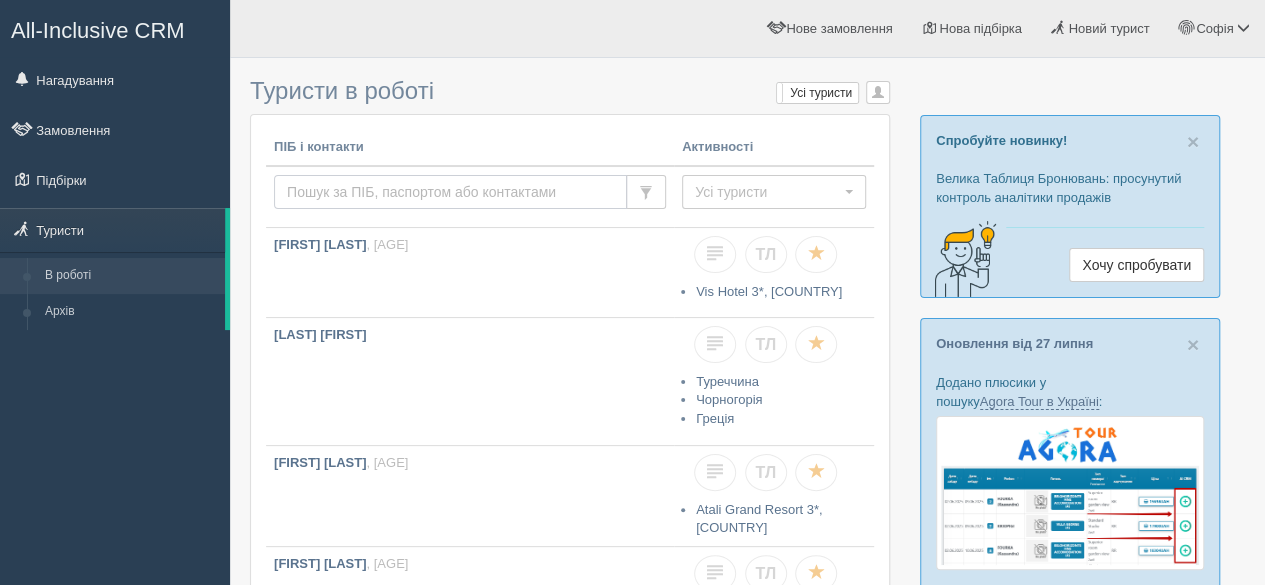 click at bounding box center (450, 192) 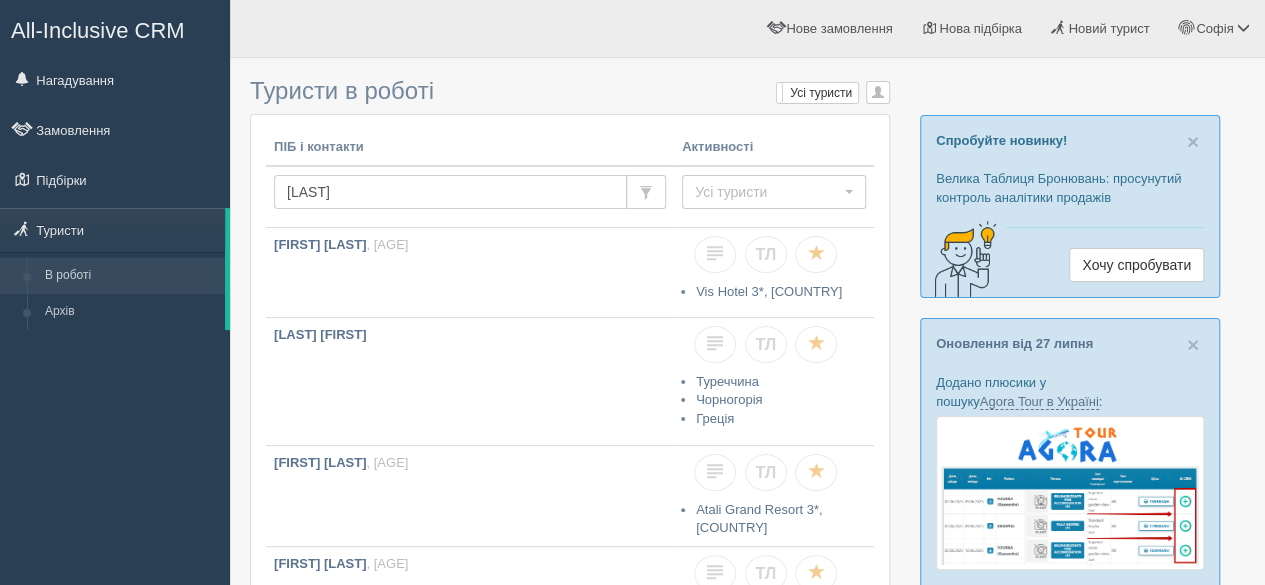 type on "галушка" 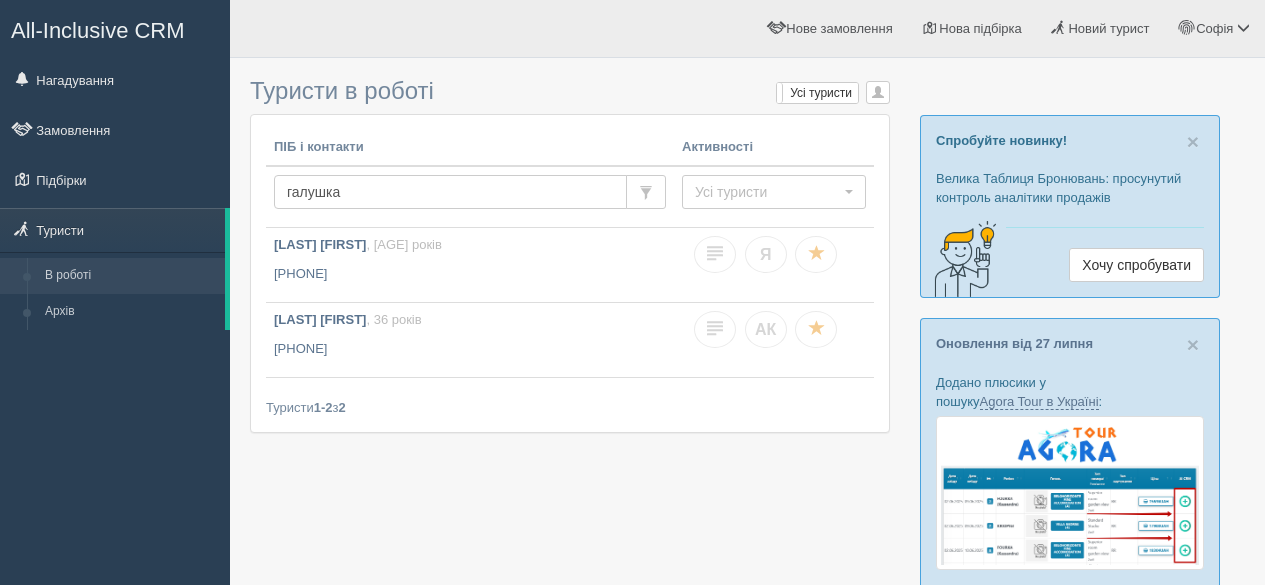 scroll, scrollTop: 0, scrollLeft: 0, axis: both 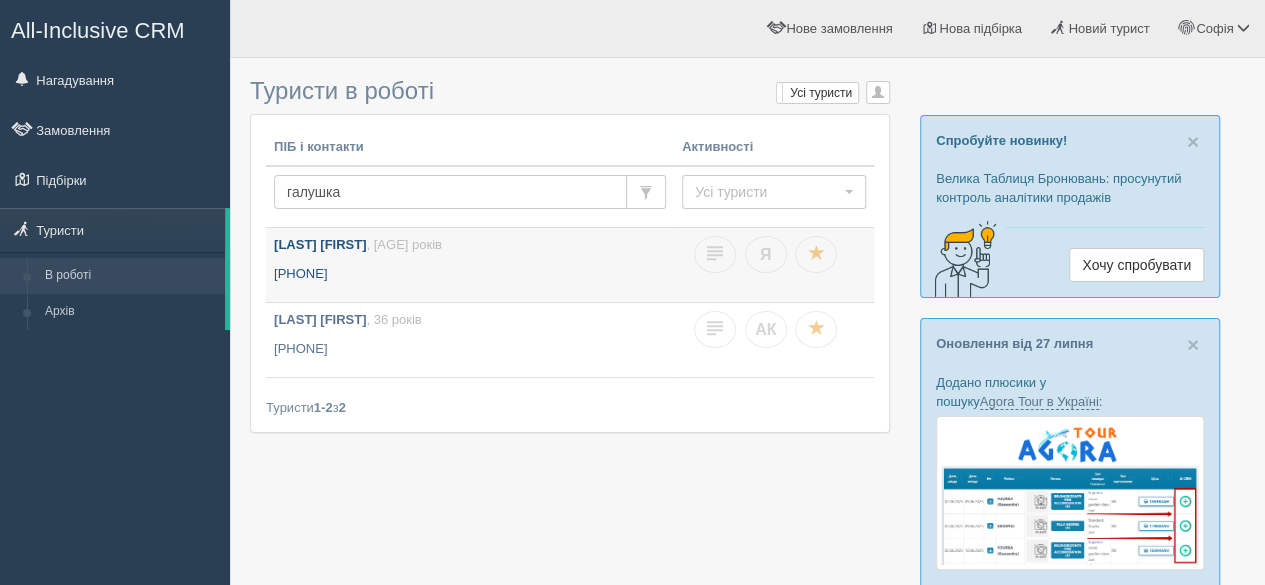 click on "+380 97 844 0752" at bounding box center (470, 274) 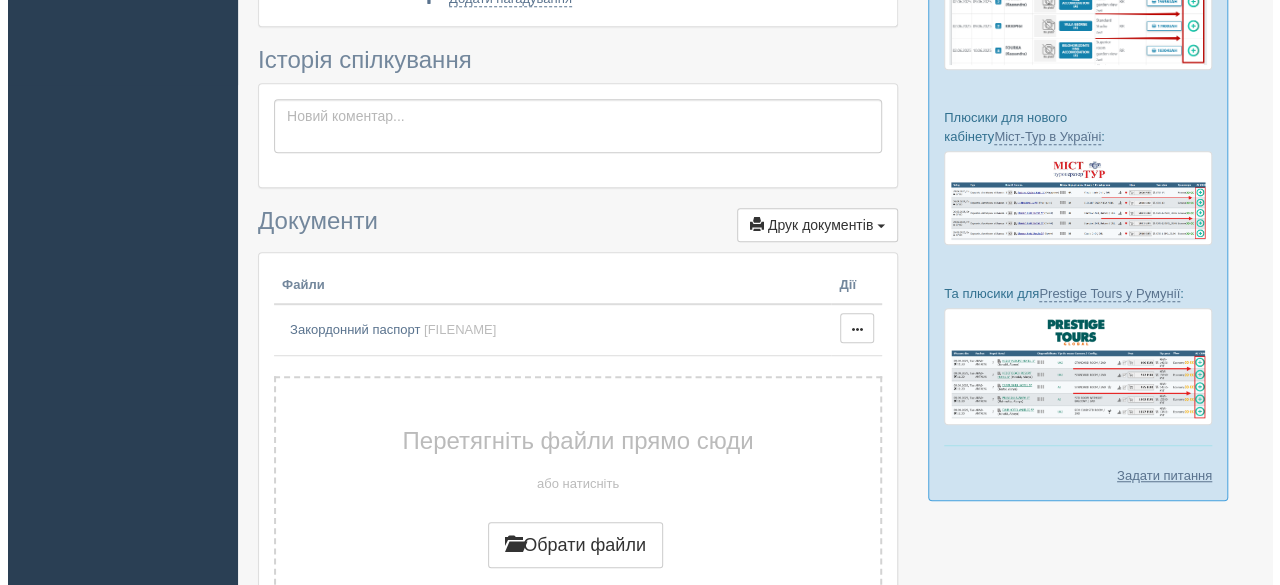 scroll, scrollTop: 700, scrollLeft: 0, axis: vertical 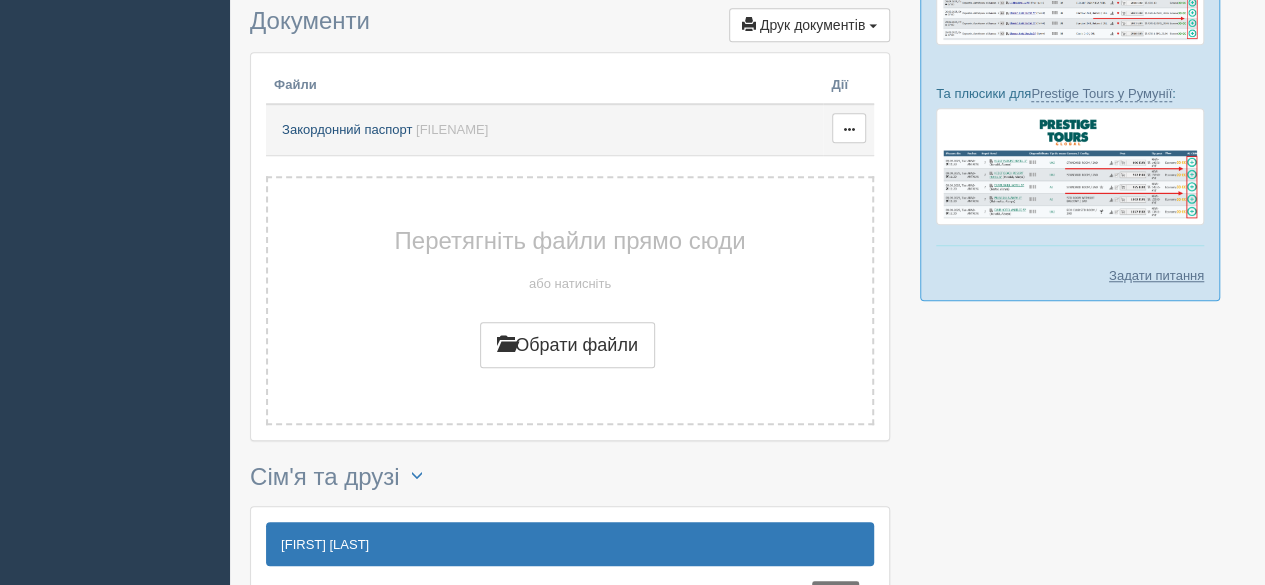 click on "Закордонний паспорт" at bounding box center [347, 129] 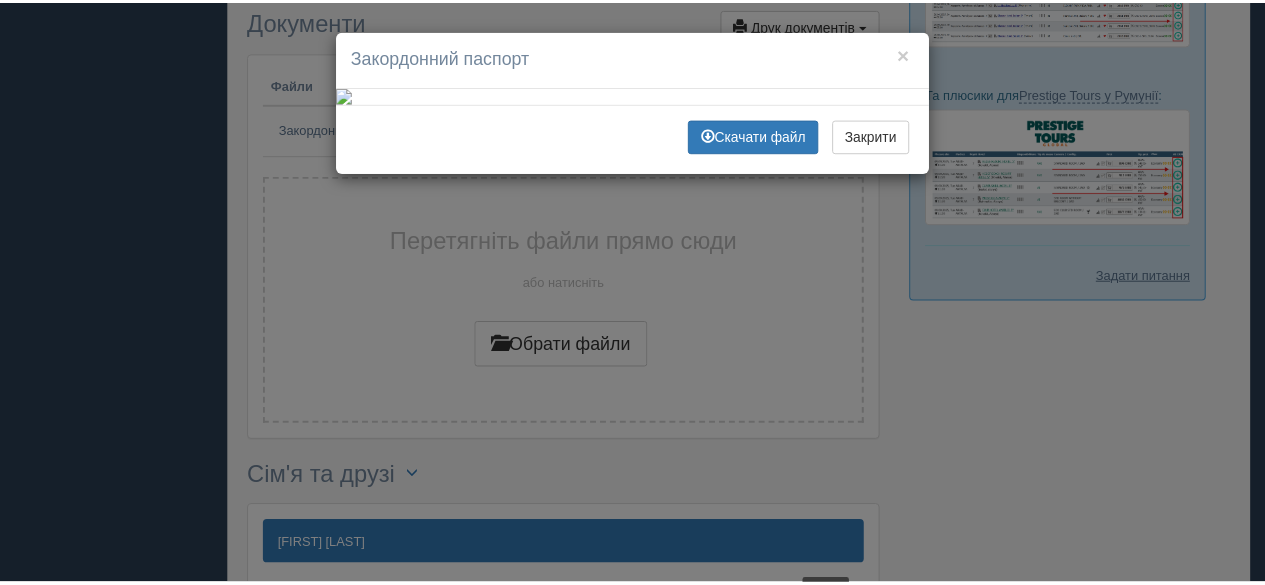scroll, scrollTop: 300, scrollLeft: 0, axis: vertical 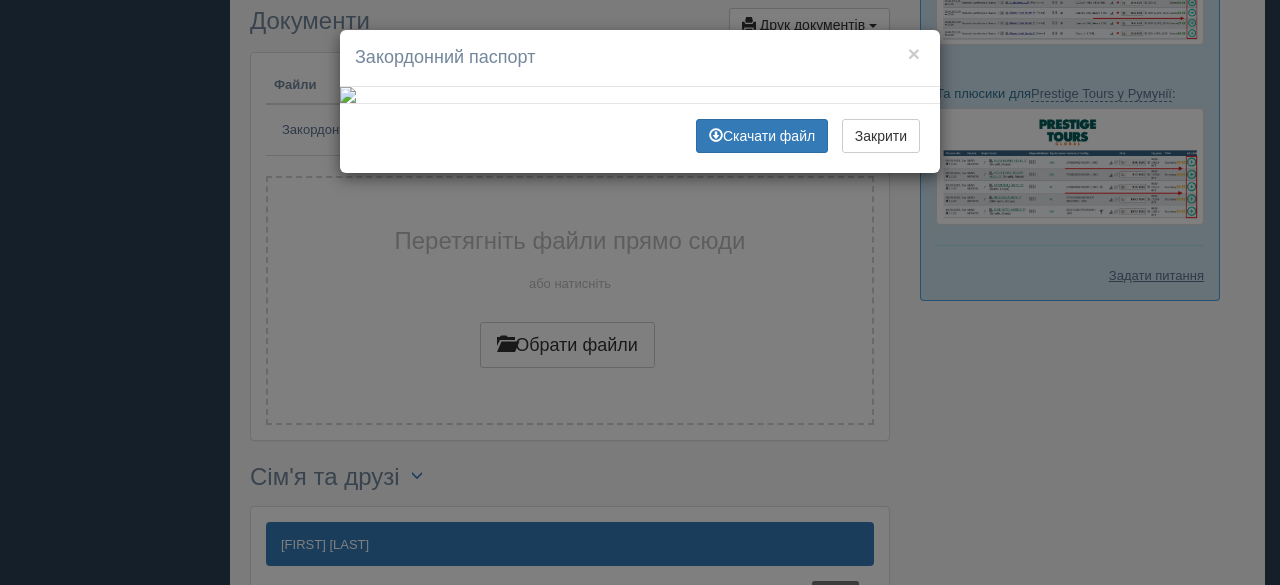 click on "×
Закордонний паспорт
Скачати файл
Закрити" at bounding box center [640, 292] 